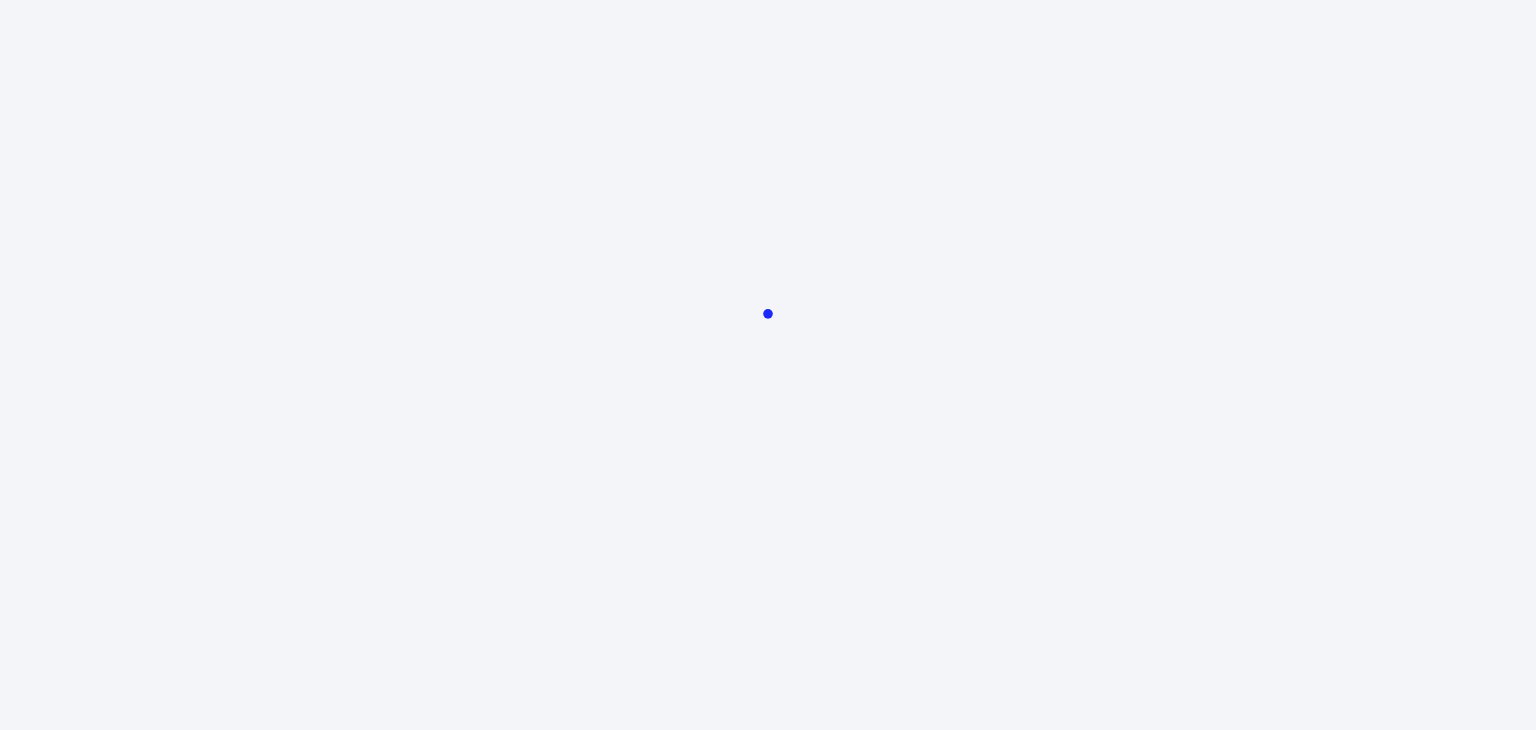 scroll, scrollTop: 0, scrollLeft: 0, axis: both 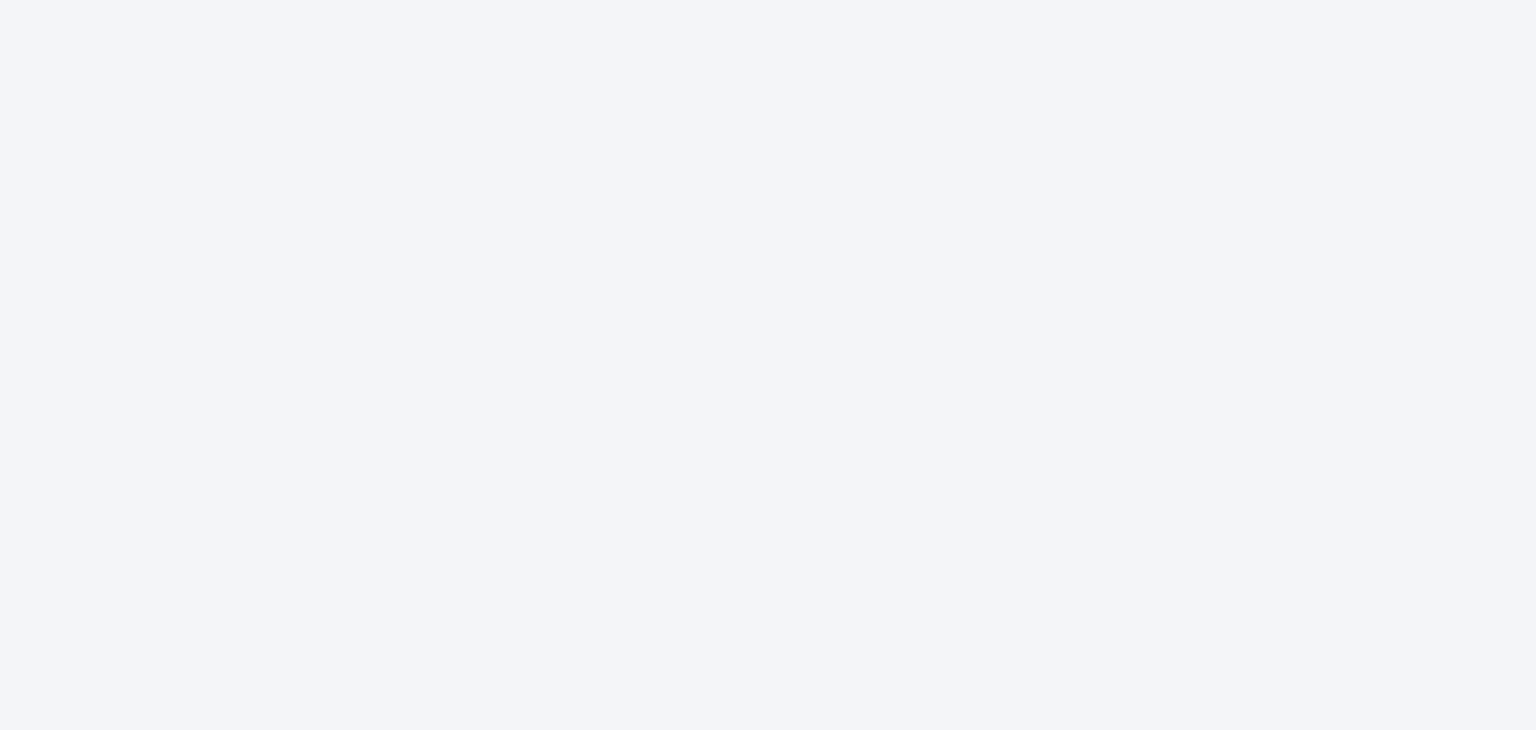click at bounding box center (768, 365) 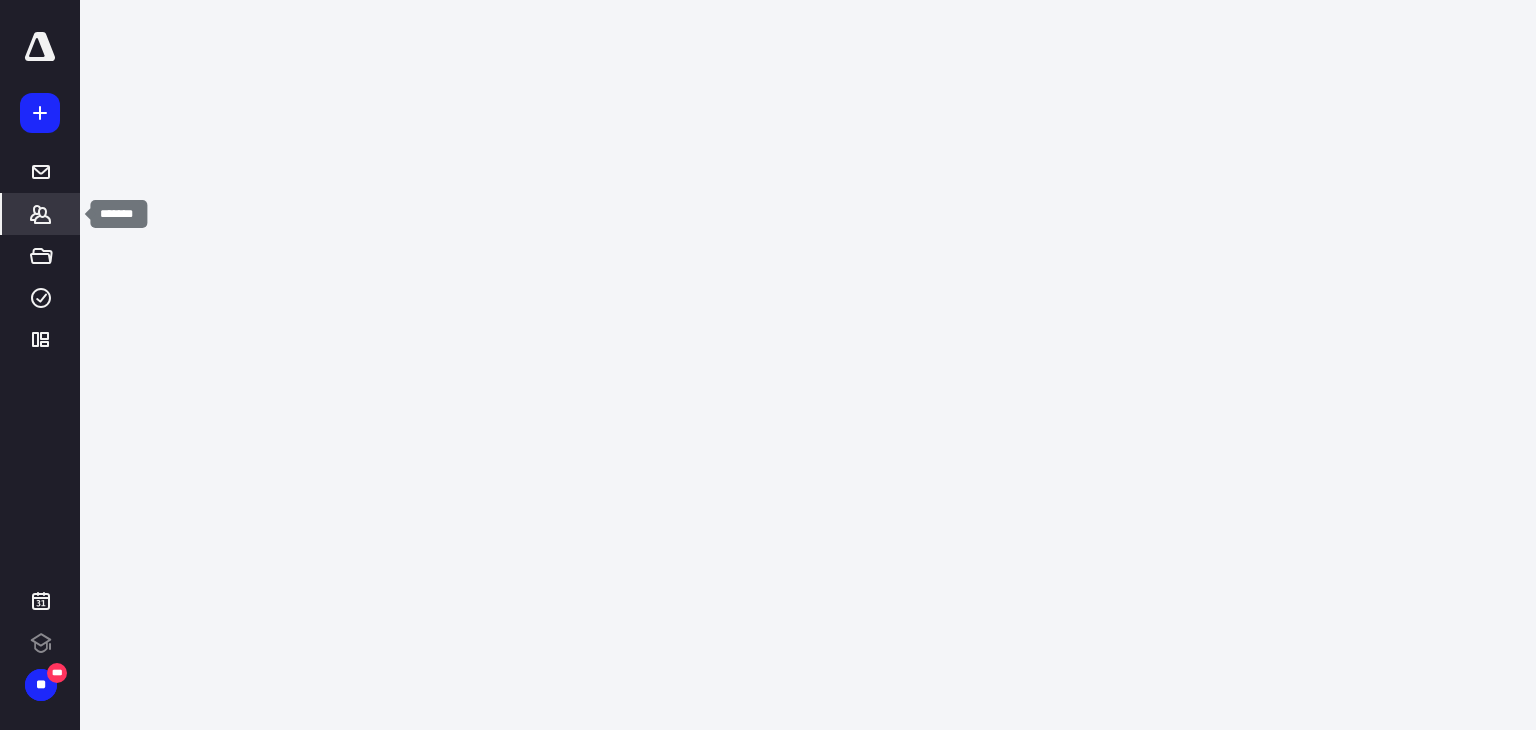 scroll, scrollTop: 0, scrollLeft: 0, axis: both 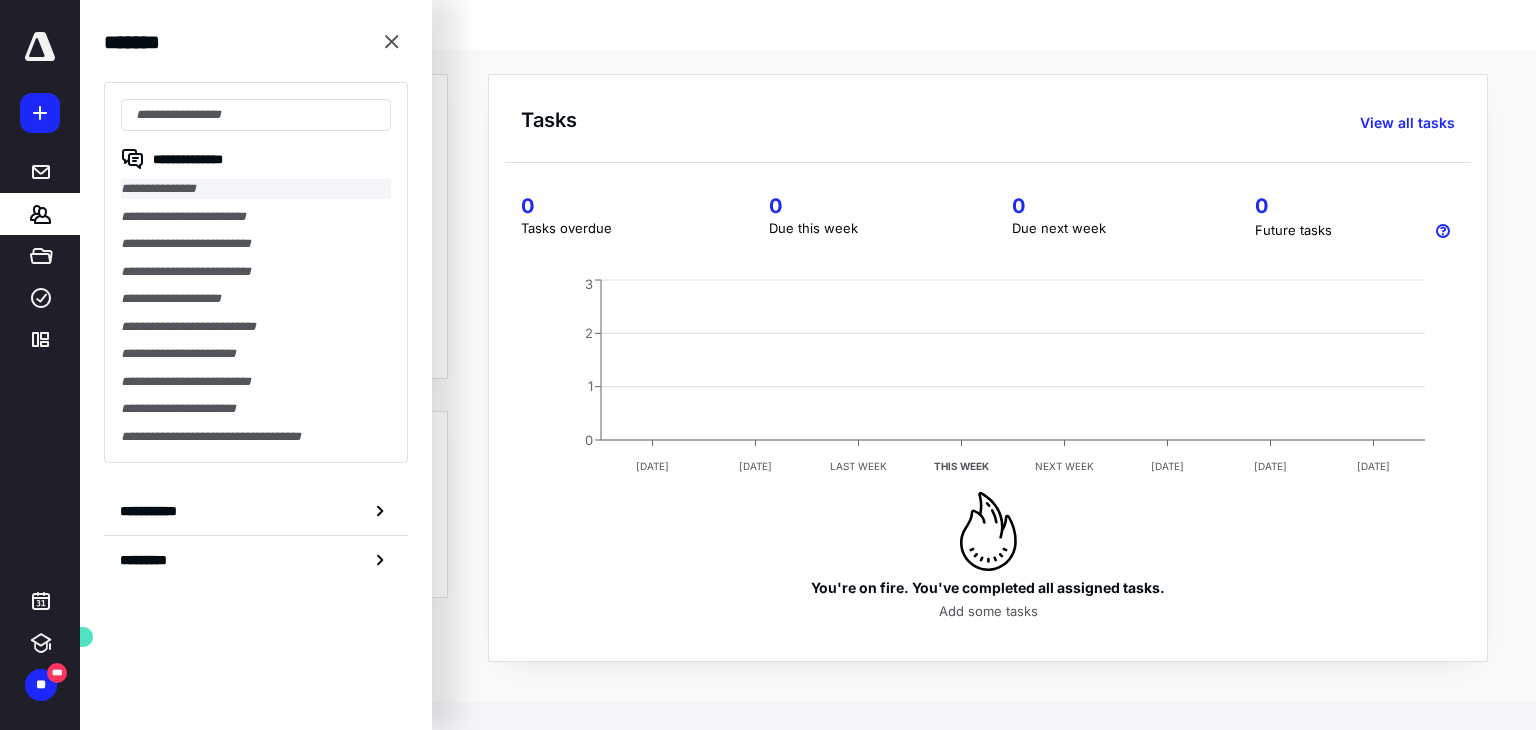 click on "**********" at bounding box center [256, 189] 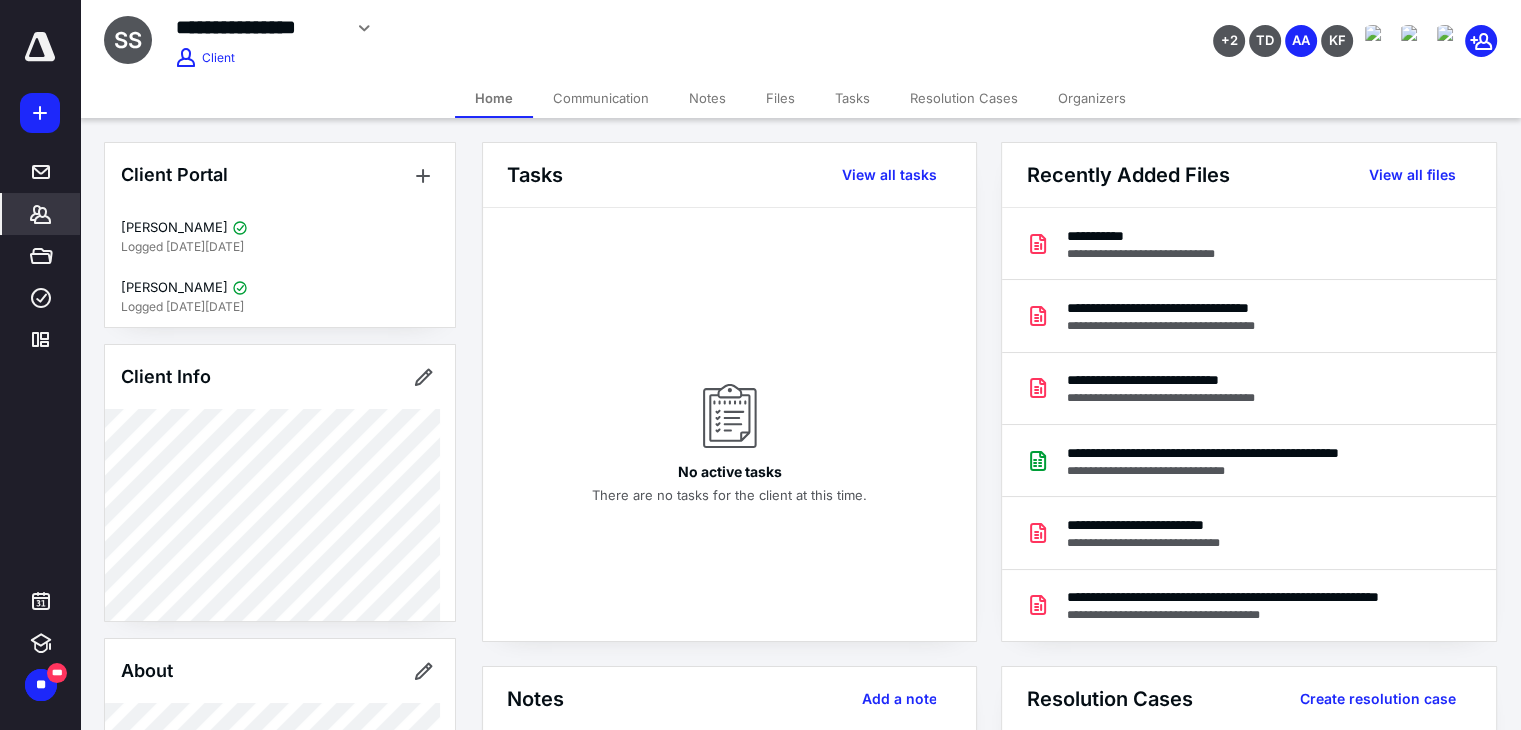 click on "Files" at bounding box center [780, 98] 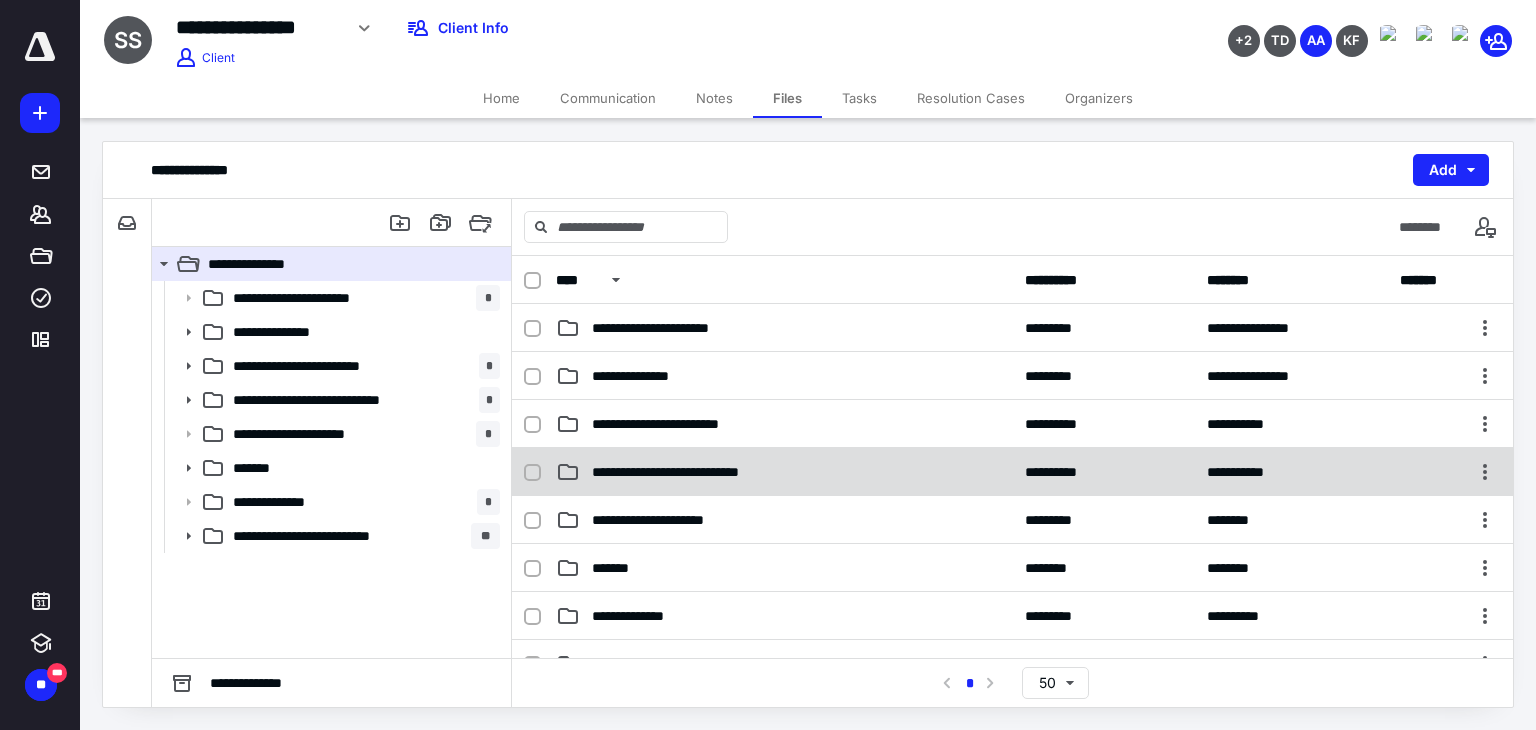 click on "**********" at bounding box center (1012, 472) 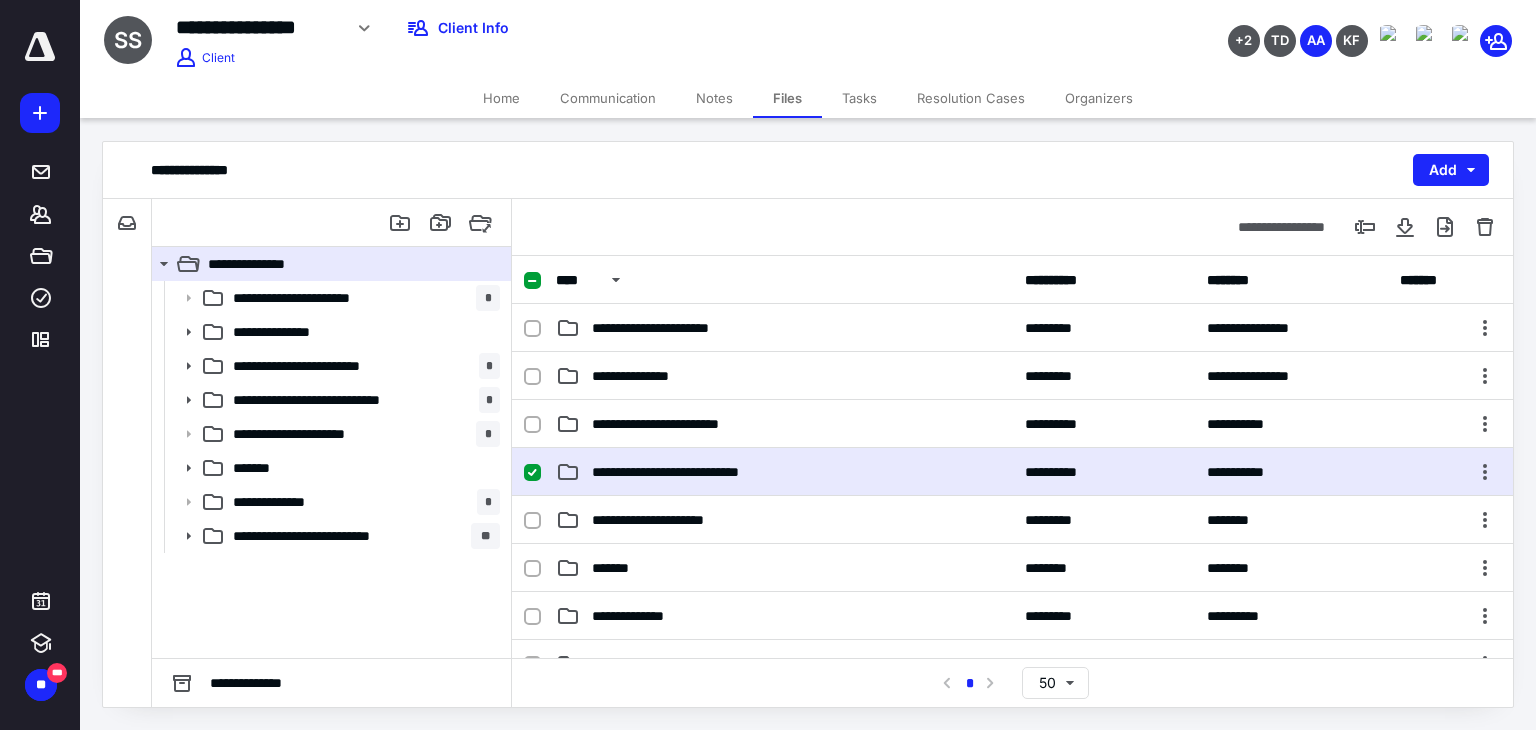 checkbox on "true" 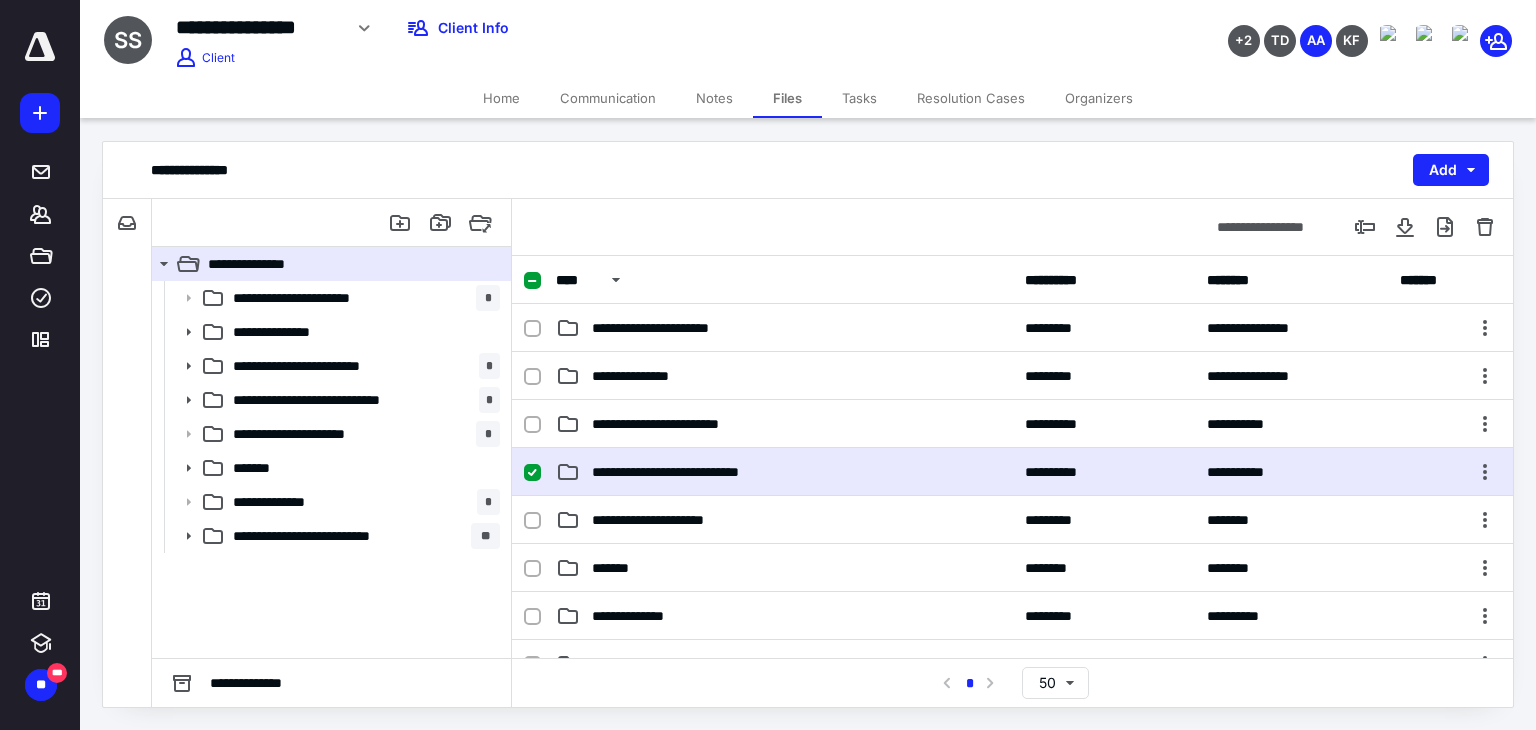 click on "**********" at bounding box center [1012, 472] 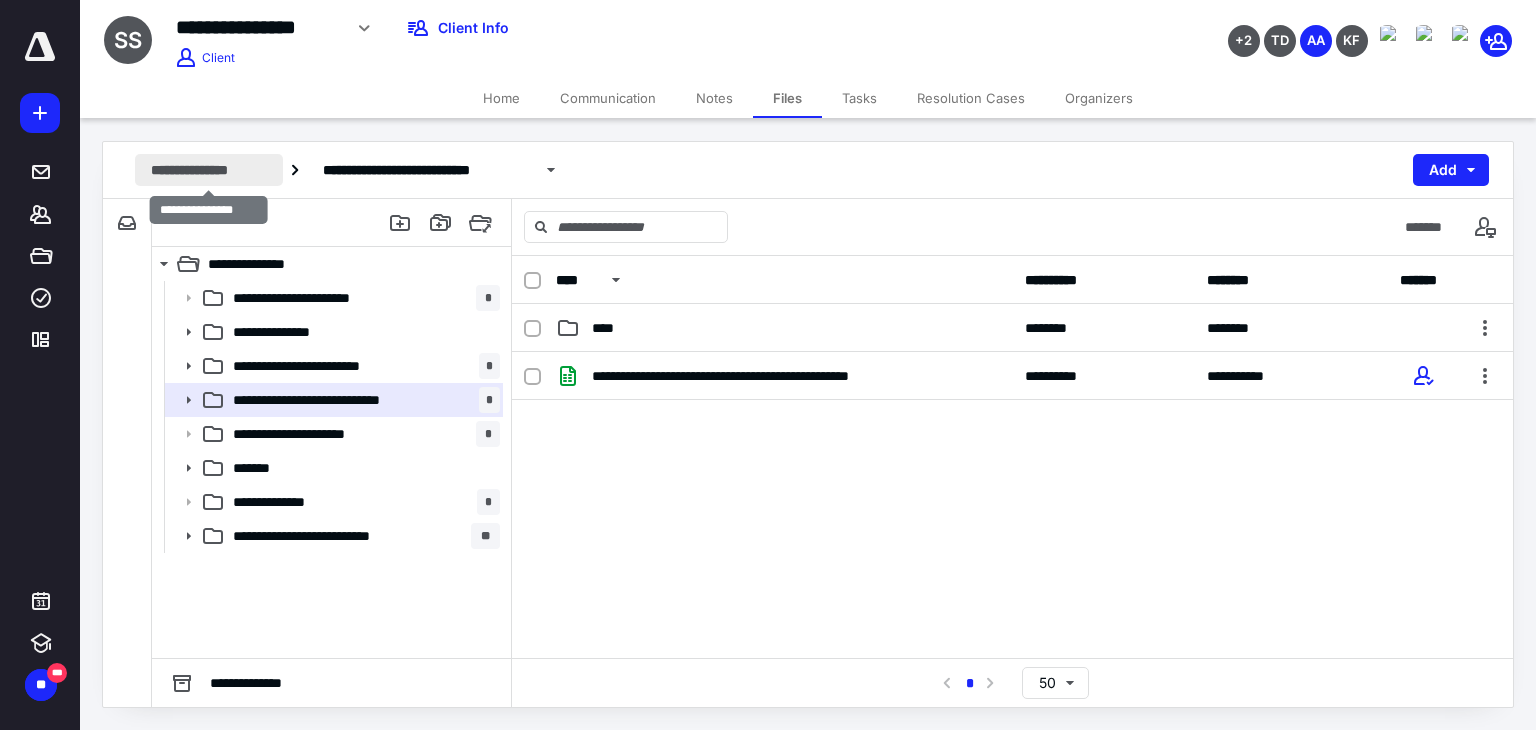 click on "**********" at bounding box center (209, 170) 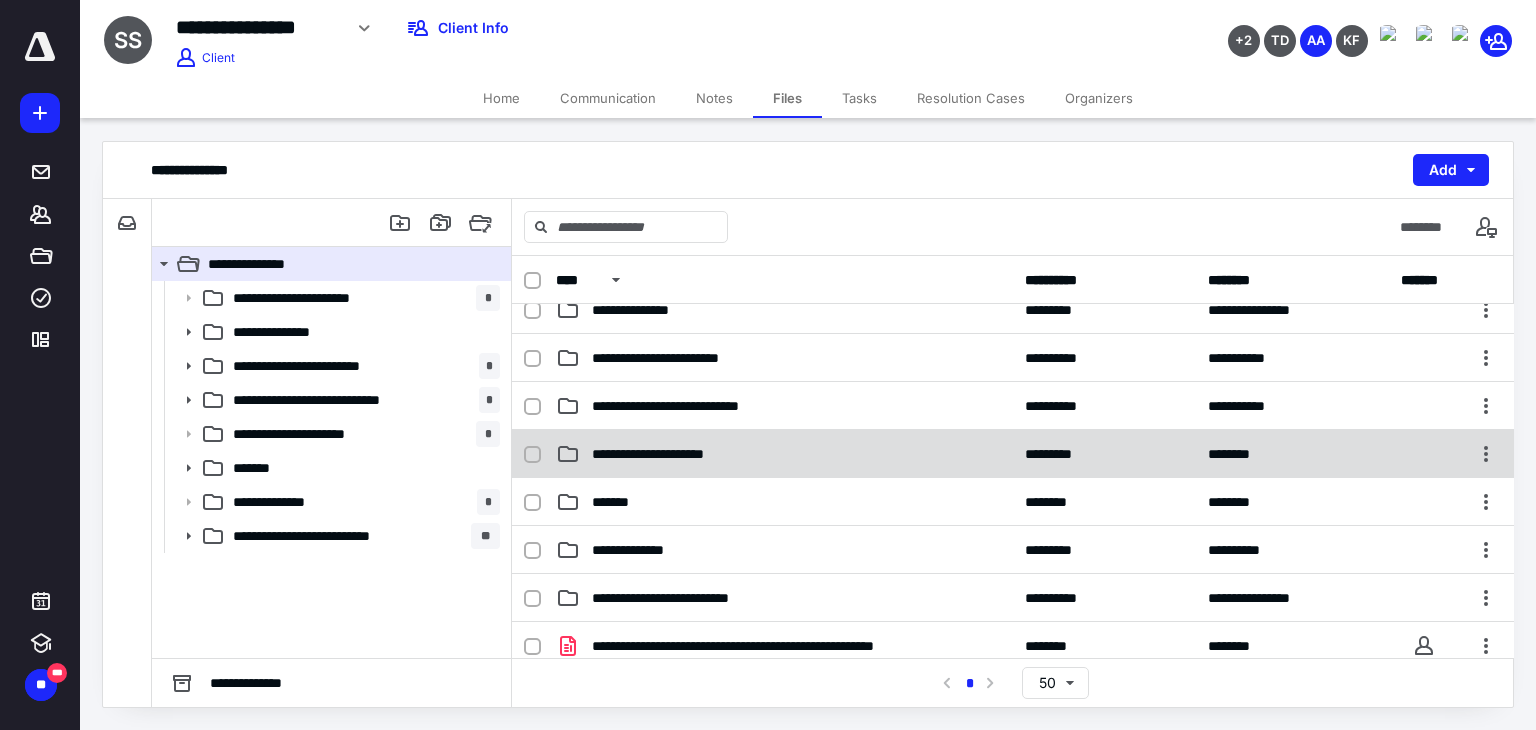 scroll, scrollTop: 0, scrollLeft: 0, axis: both 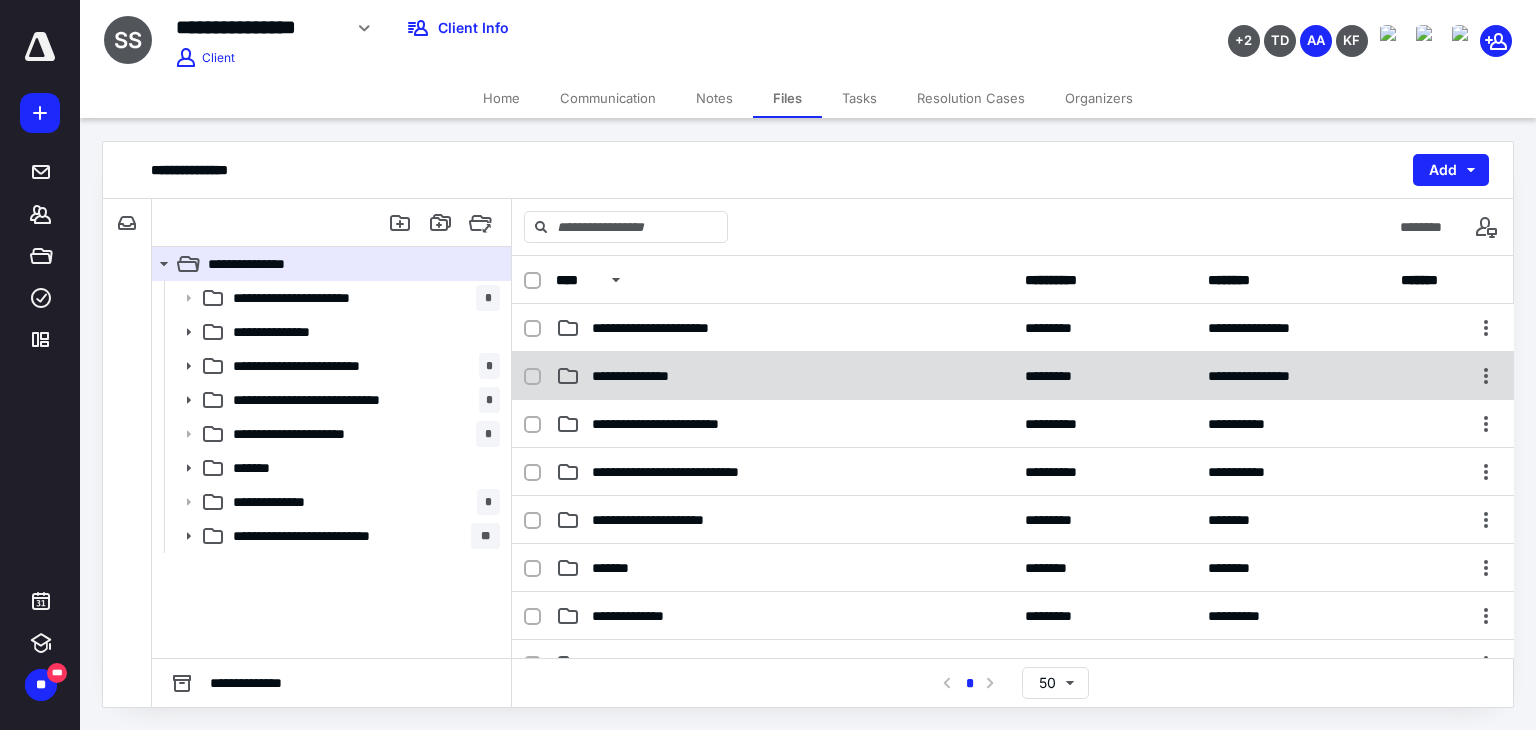 click on "**********" at bounding box center (1013, 376) 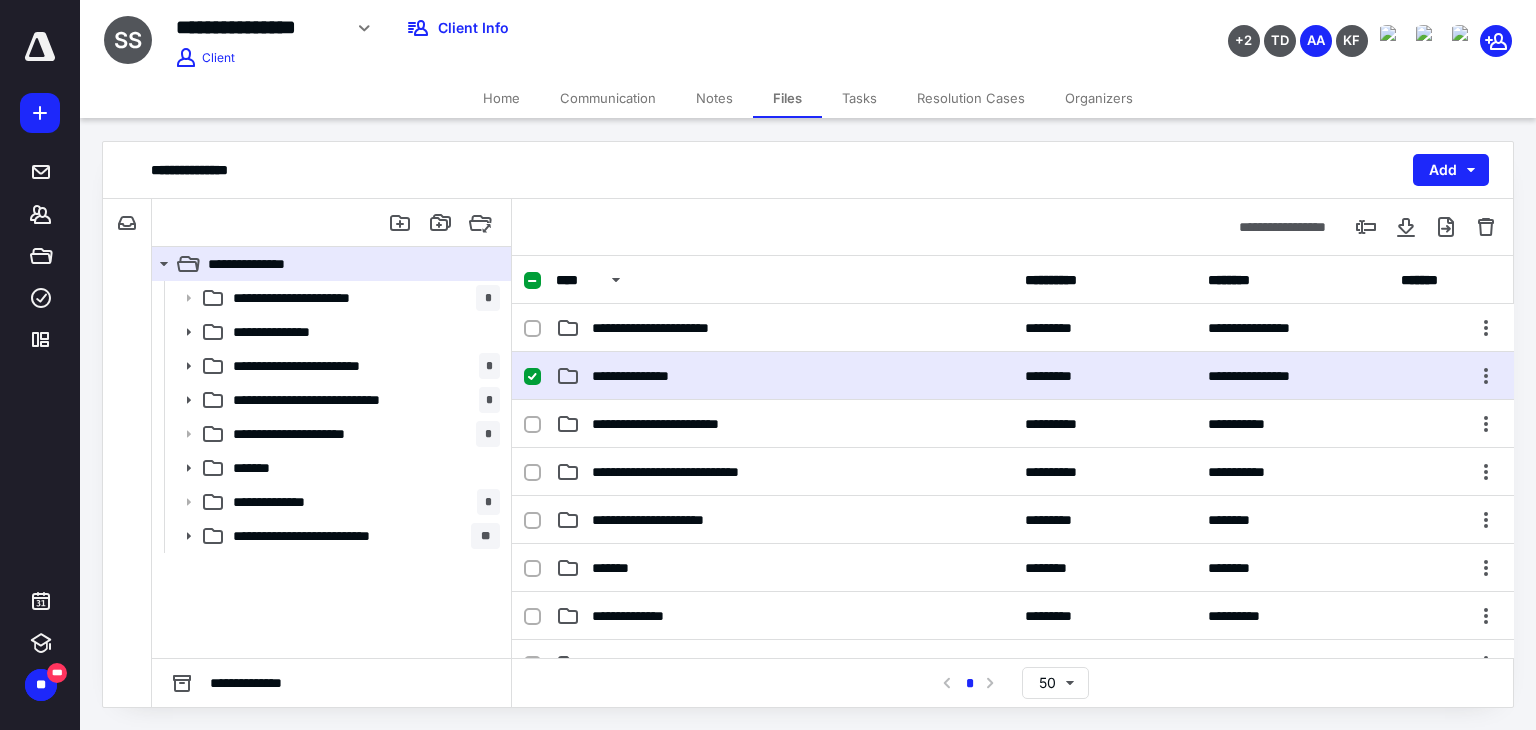 click on "**********" at bounding box center (1013, 376) 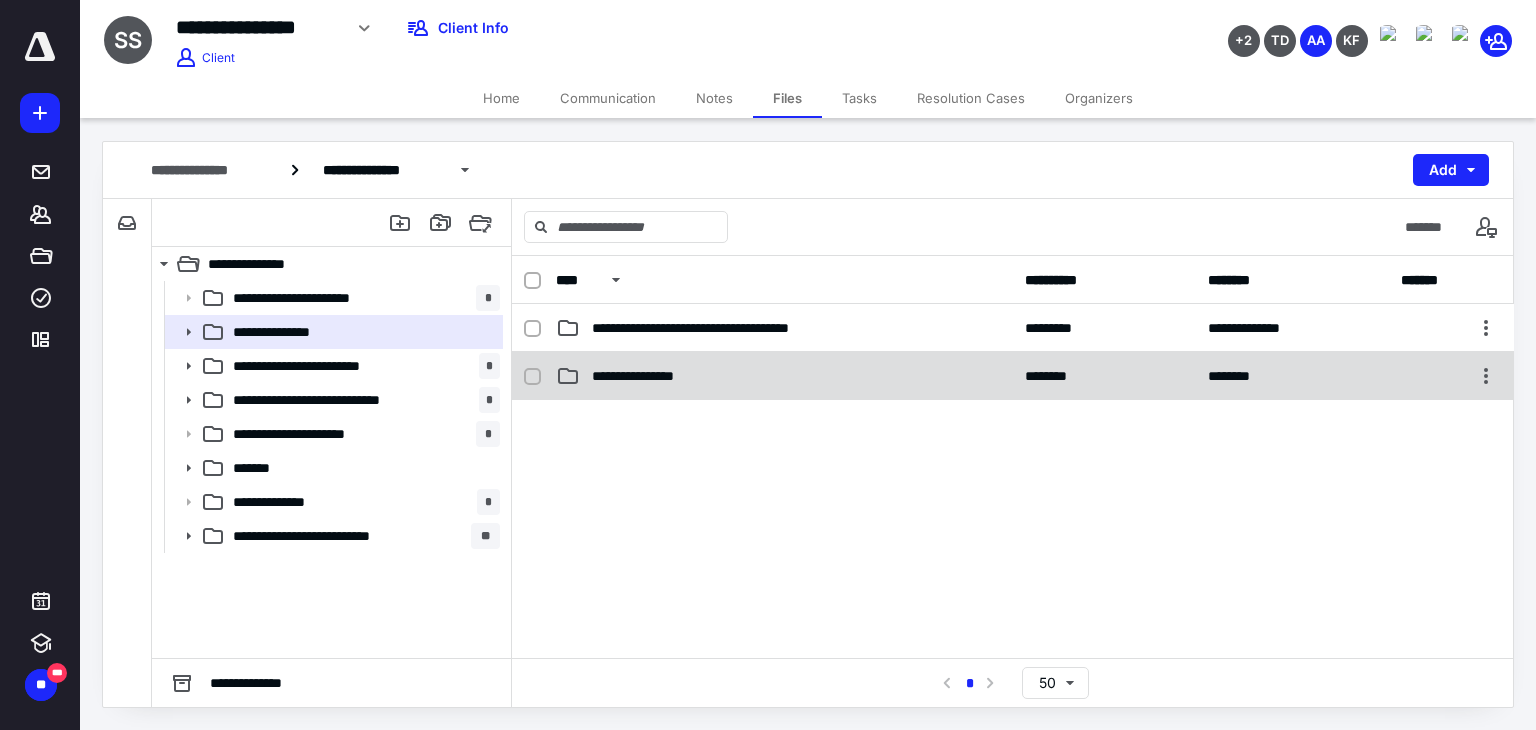 click on "**********" at bounding box center (784, 376) 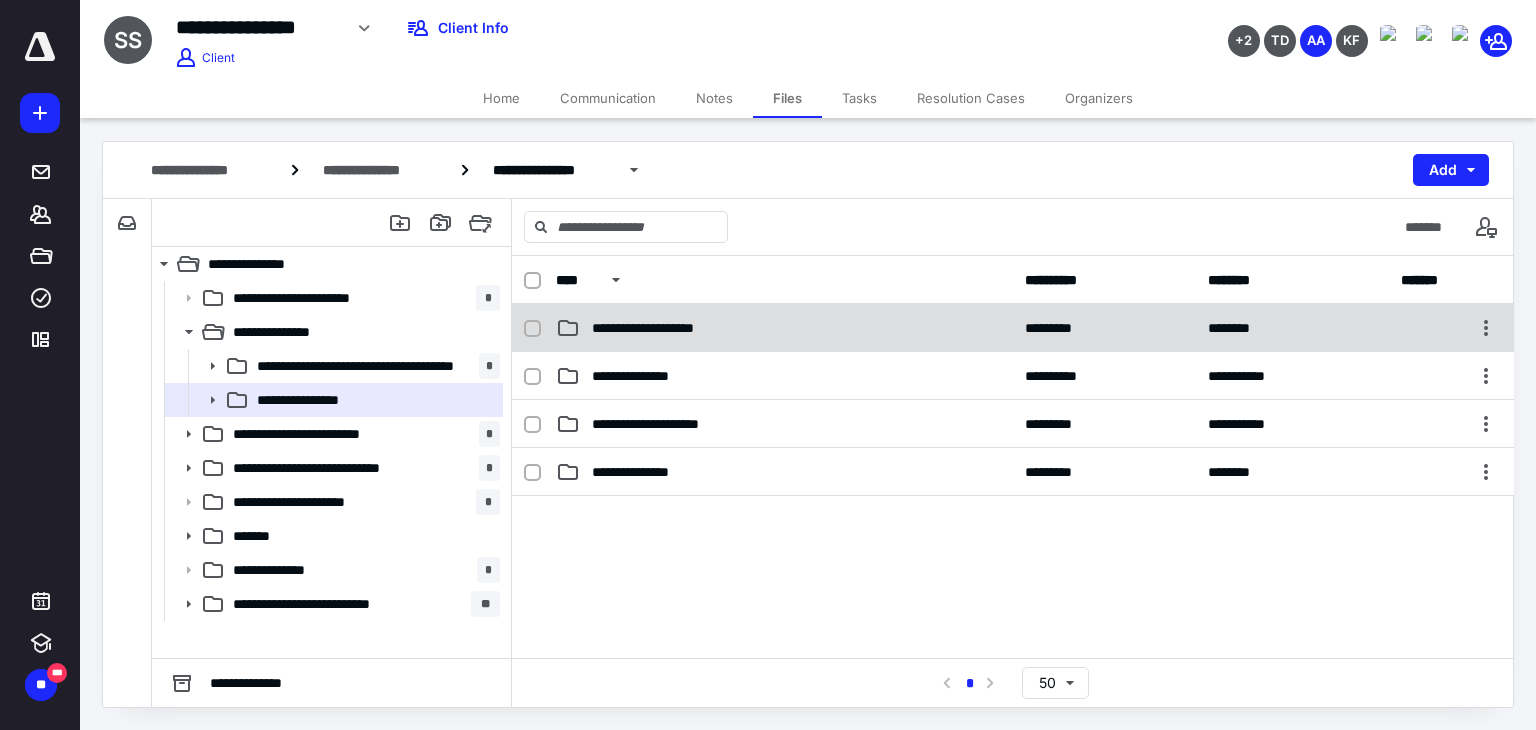 click on "**********" at bounding box center [1013, 328] 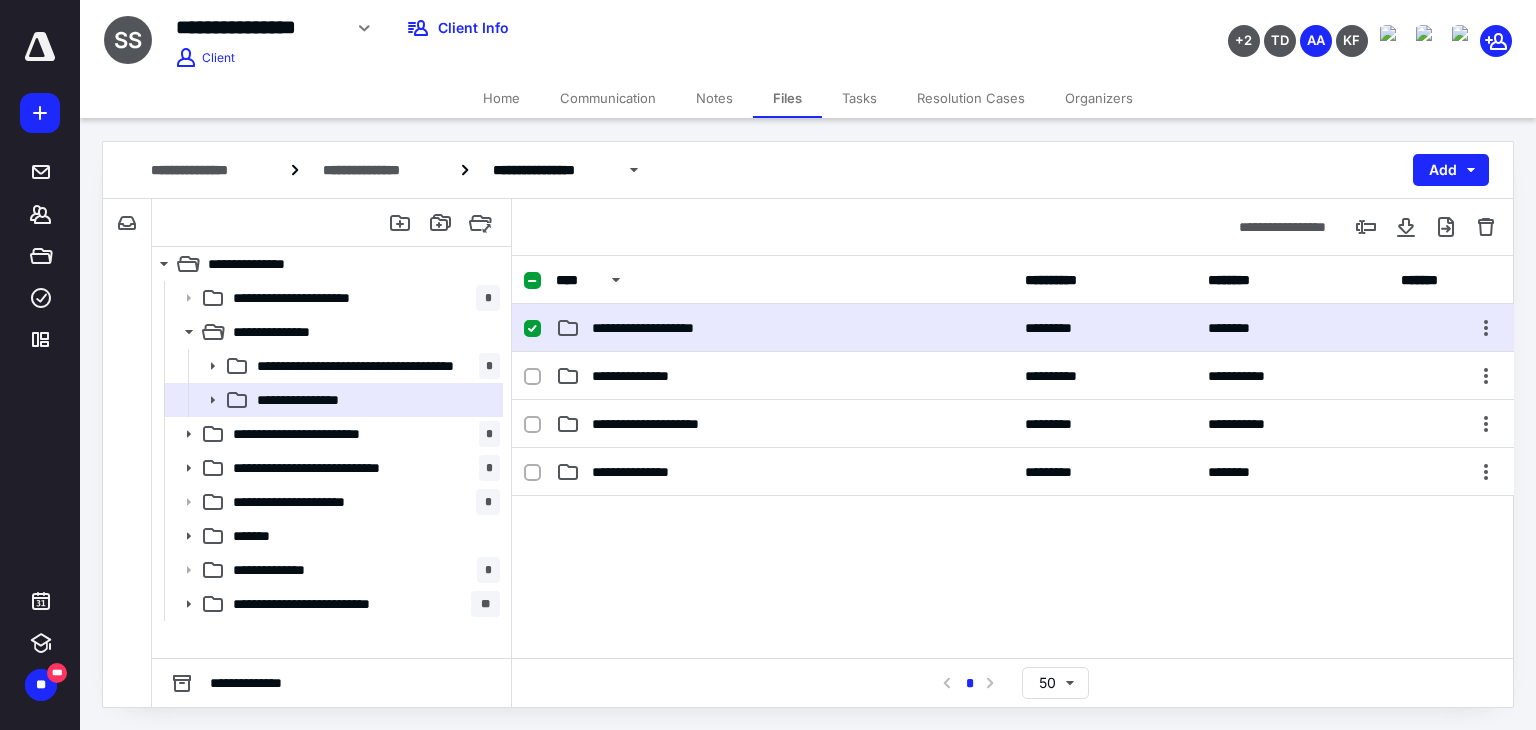 click on "**********" at bounding box center (1013, 328) 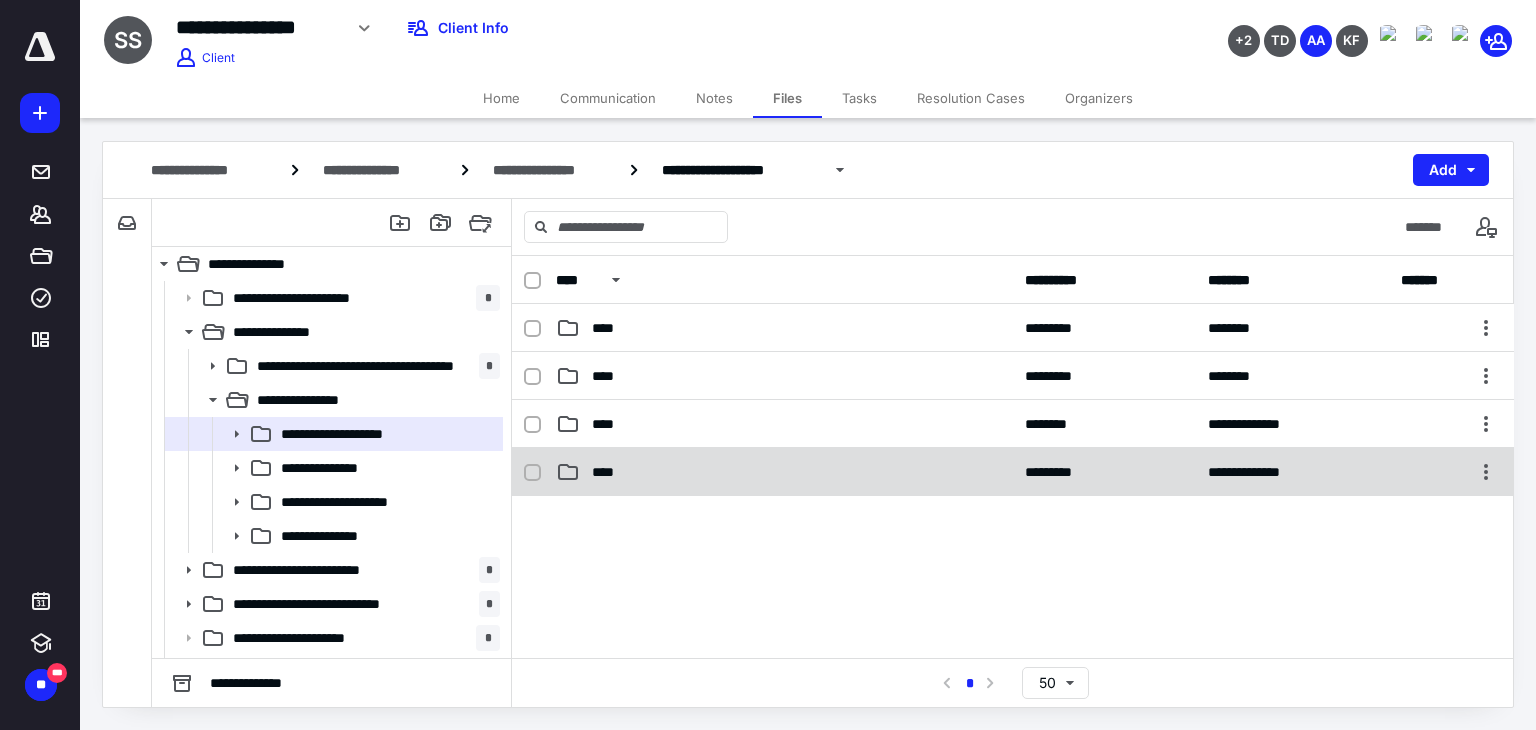 click on "**********" at bounding box center [1013, 472] 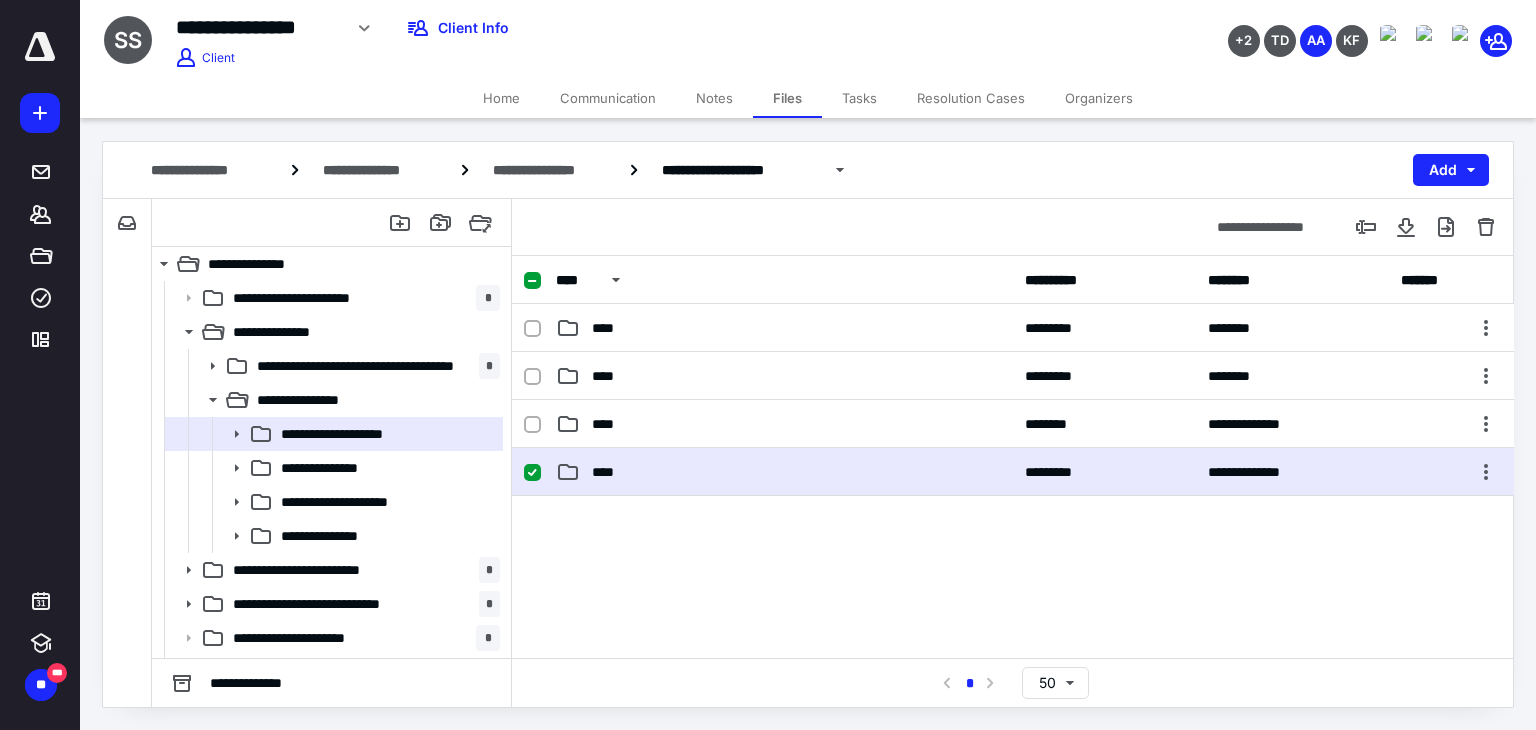click on "**********" at bounding box center [1013, 472] 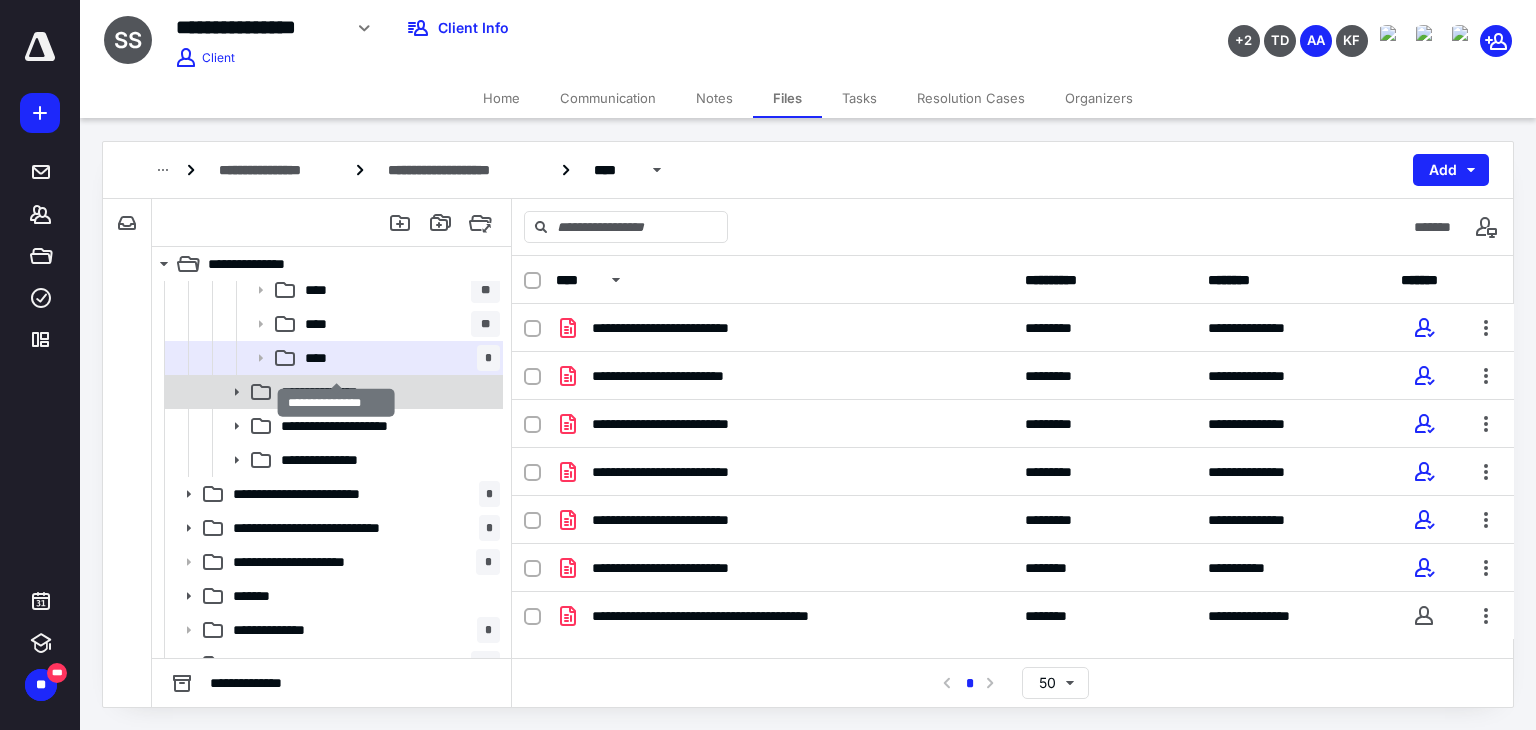 scroll, scrollTop: 234, scrollLeft: 0, axis: vertical 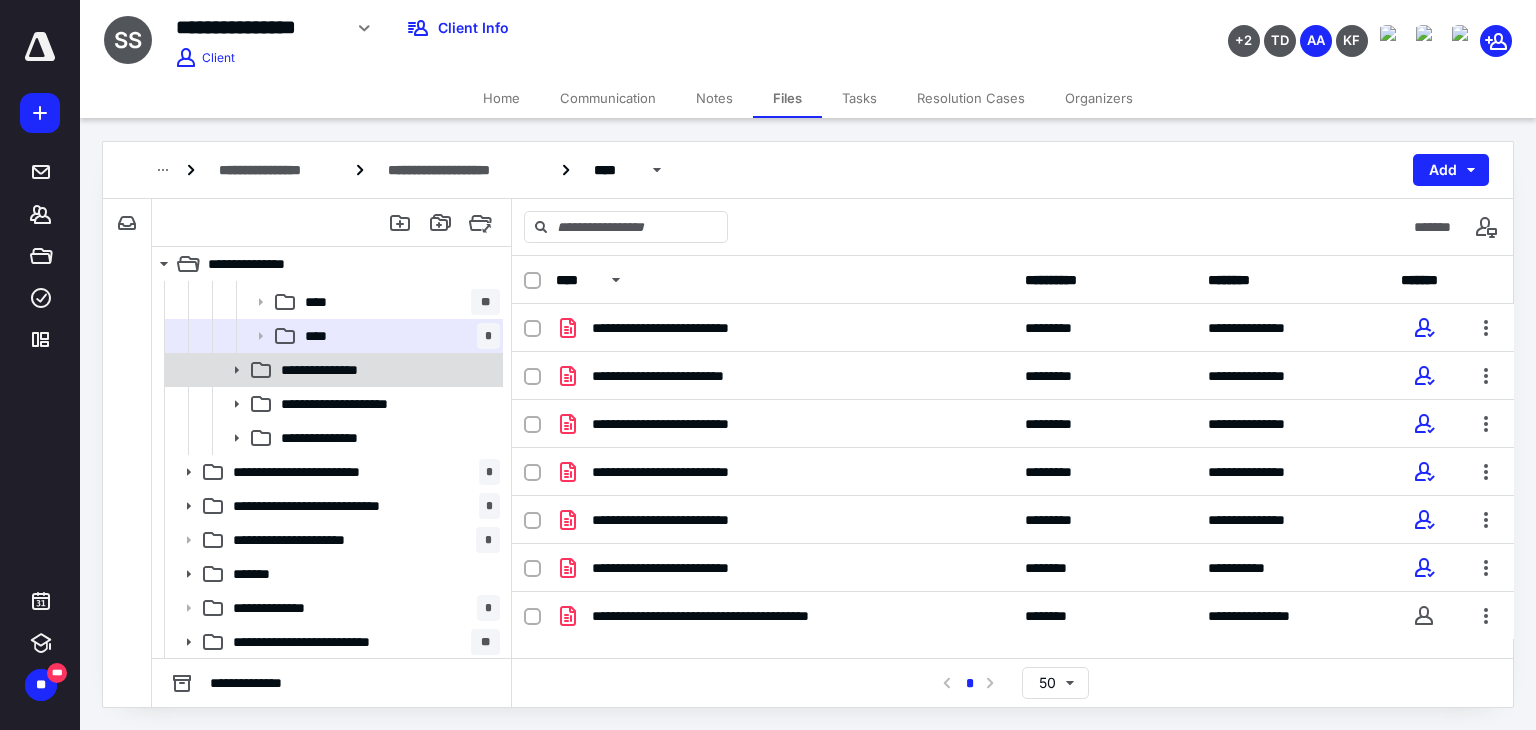 click on "**********" at bounding box center (386, 370) 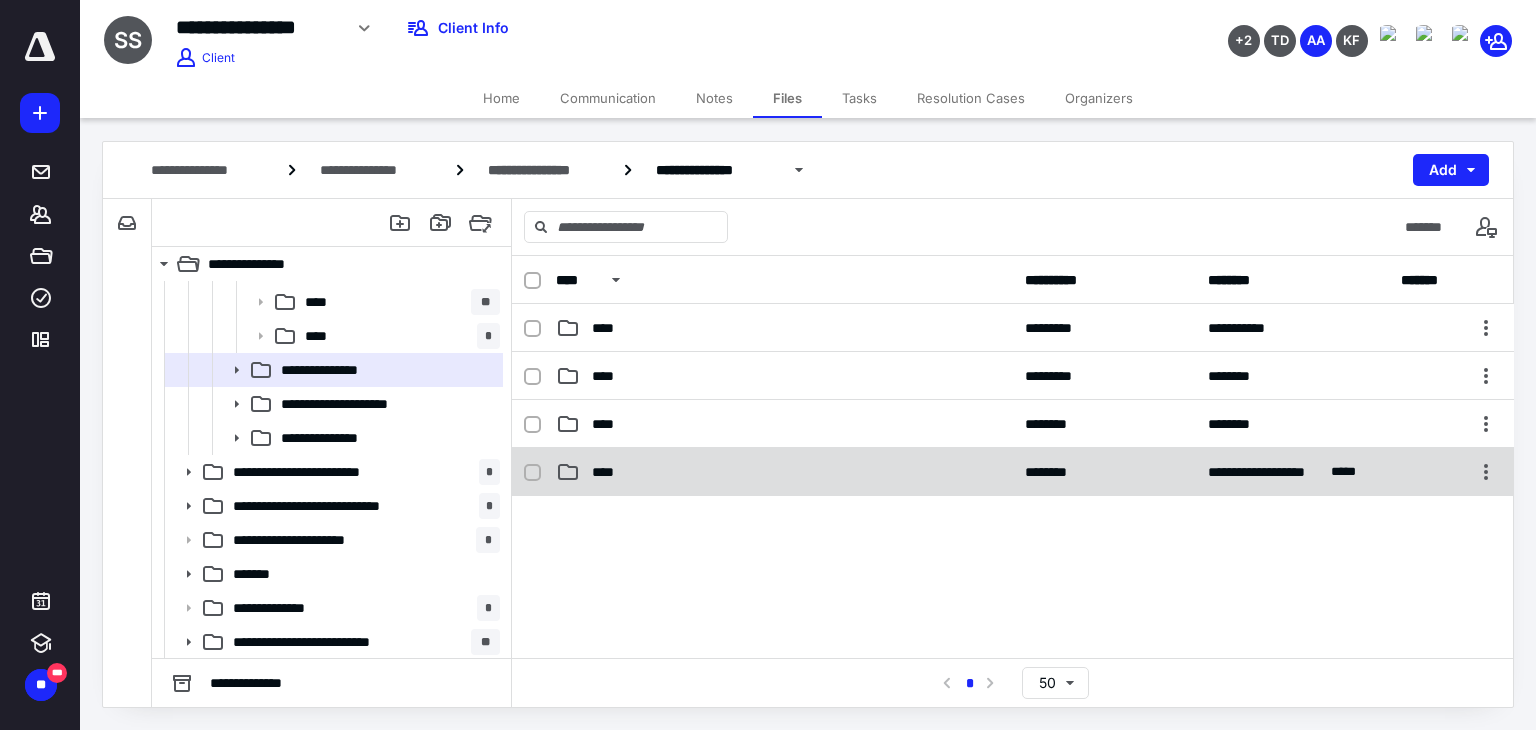 click on "****" at bounding box center (784, 472) 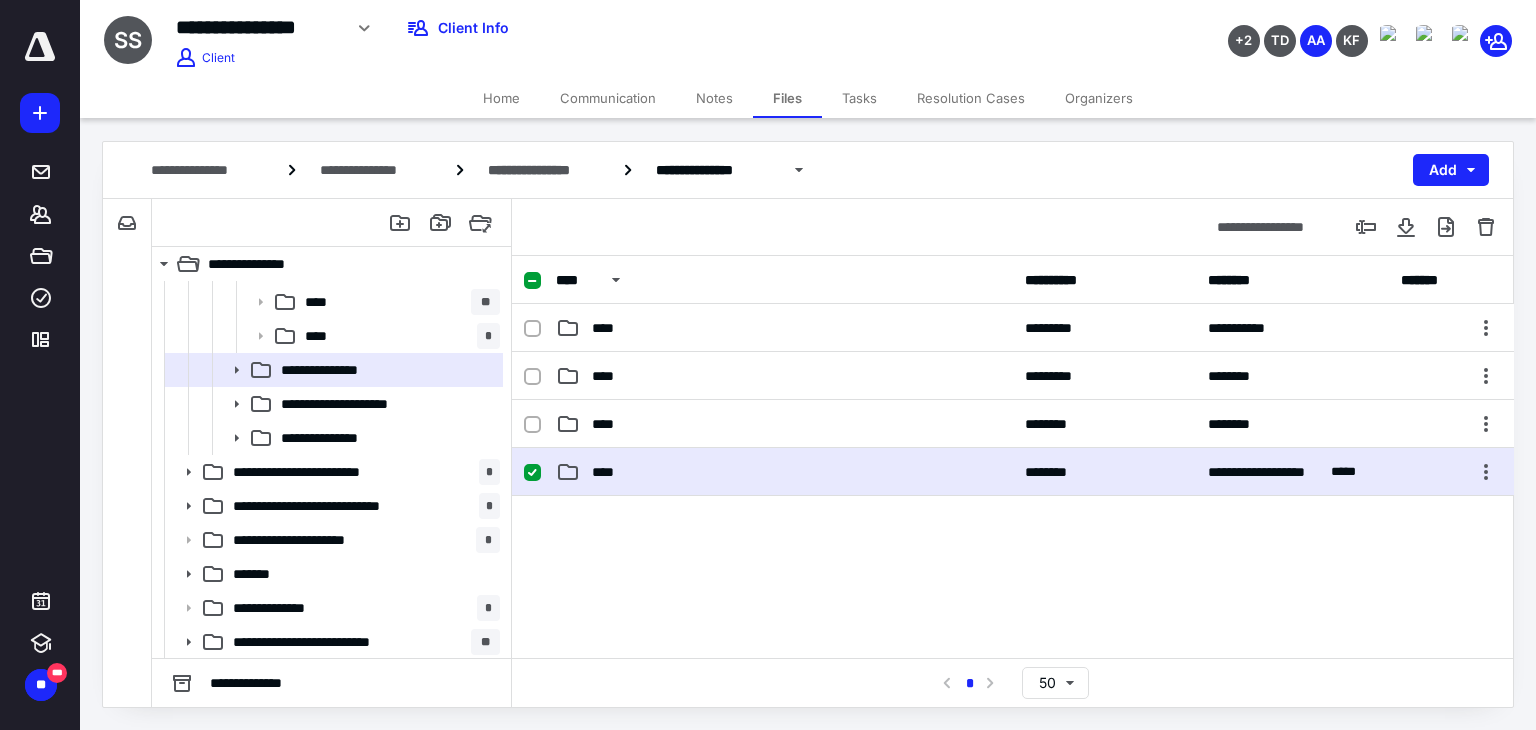 click on "****" at bounding box center (784, 472) 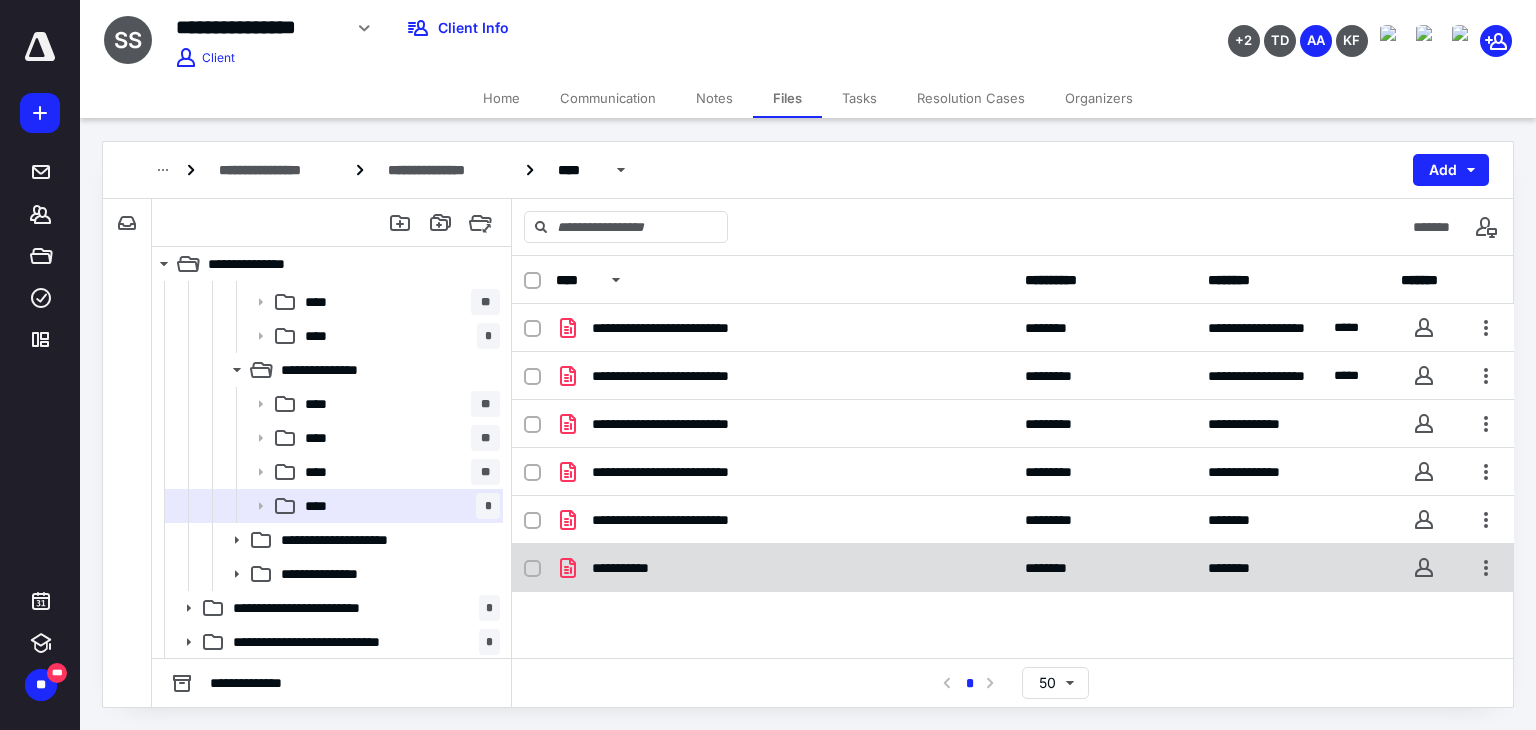 click on "**********" at bounding box center (1013, 568) 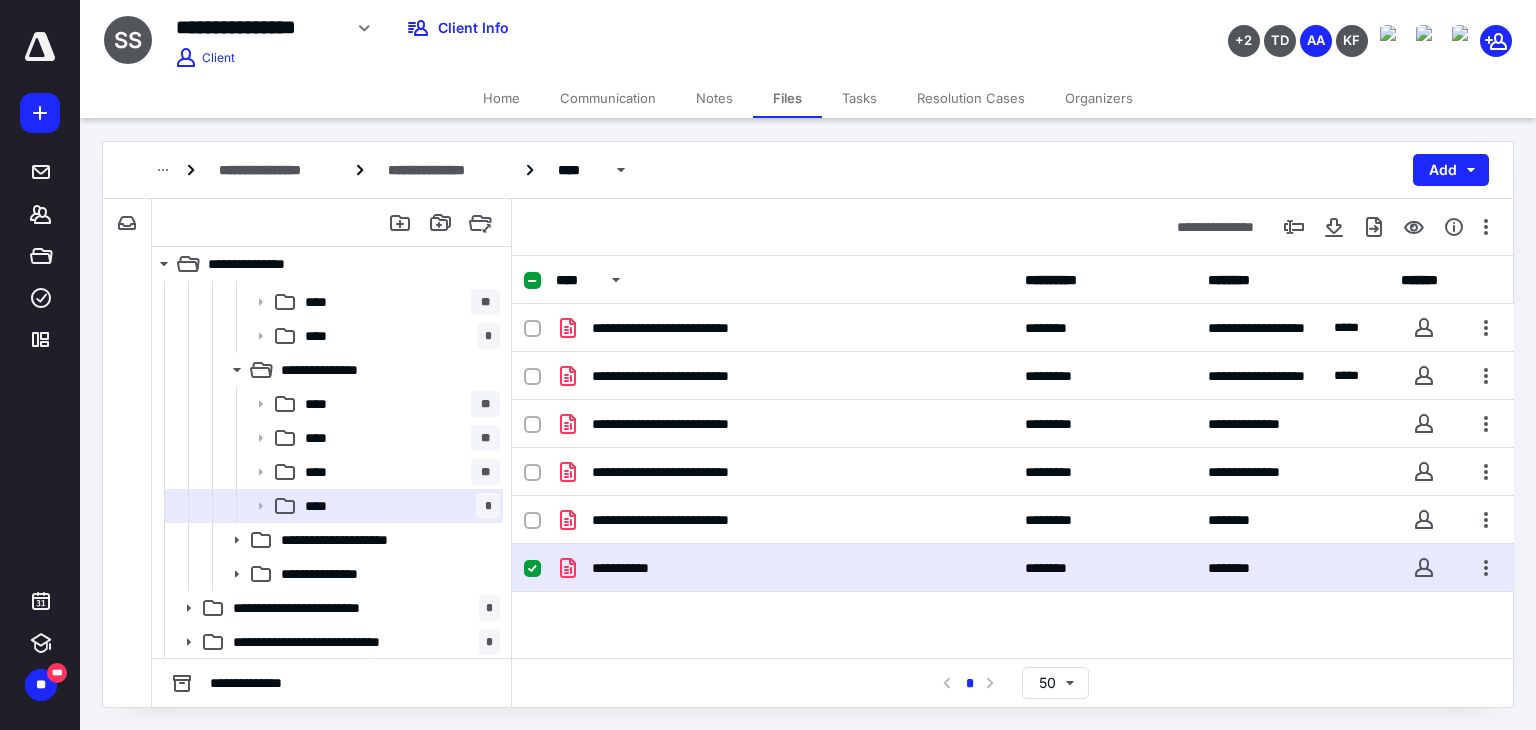 click on "**********" at bounding box center (1013, 568) 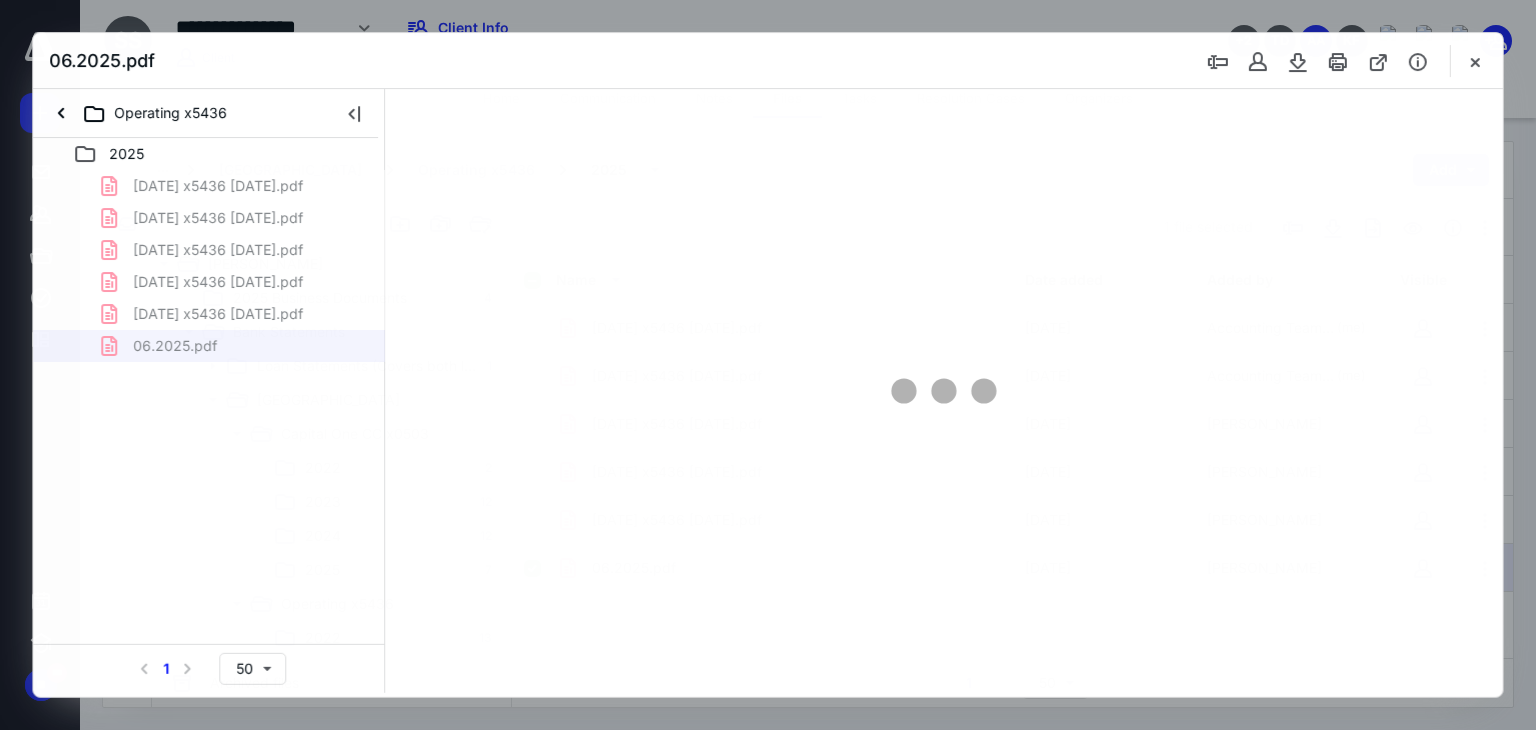 scroll, scrollTop: 234, scrollLeft: 0, axis: vertical 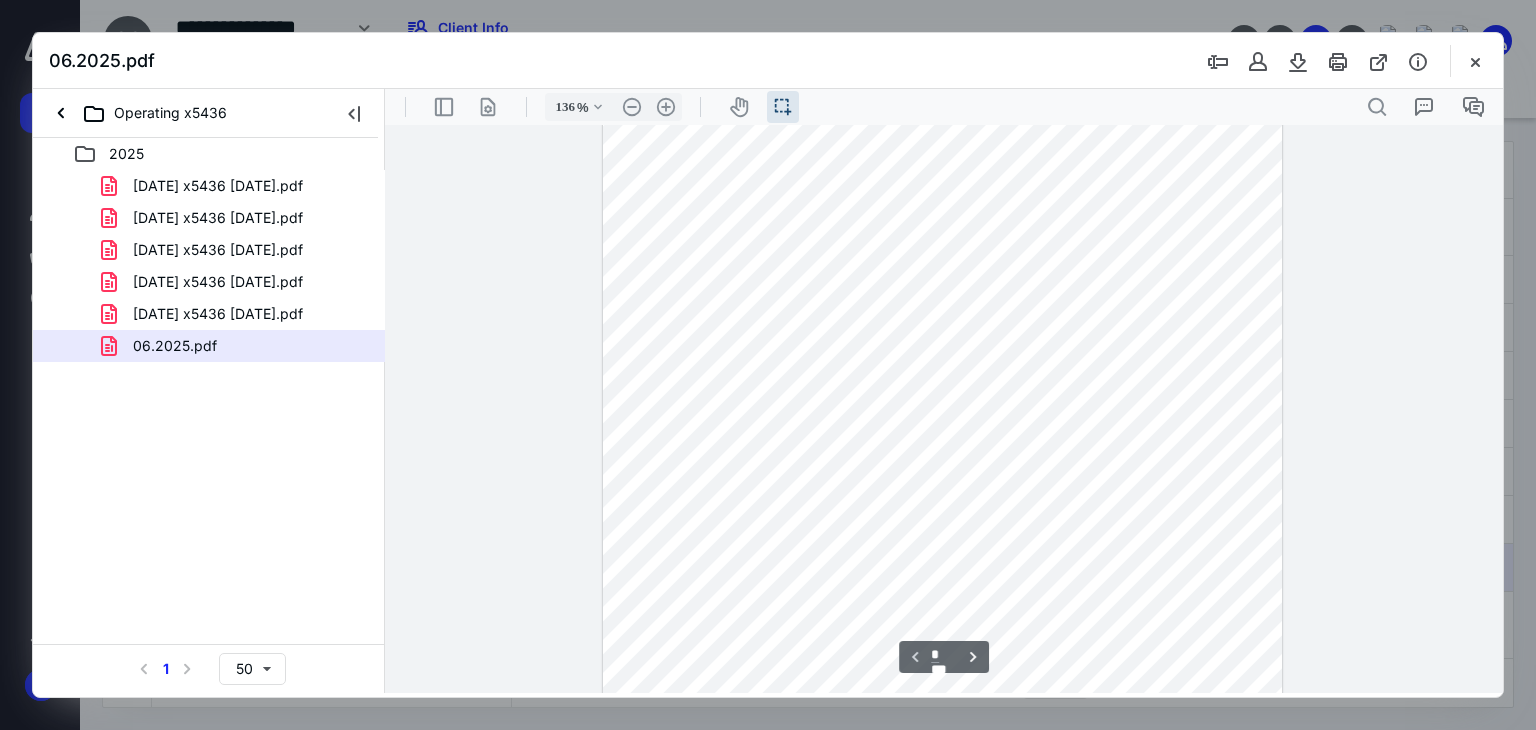 type on "161" 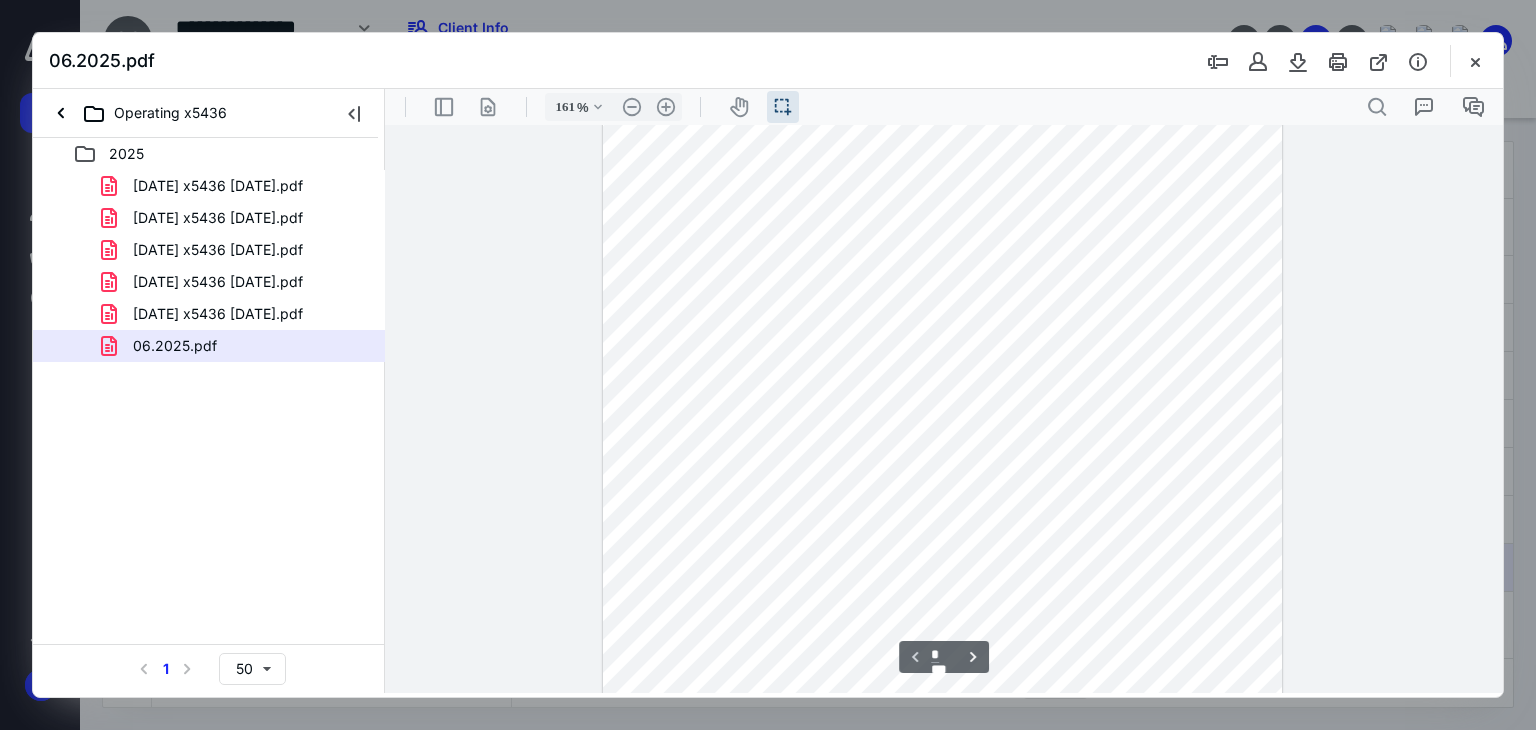 scroll, scrollTop: 355, scrollLeft: 0, axis: vertical 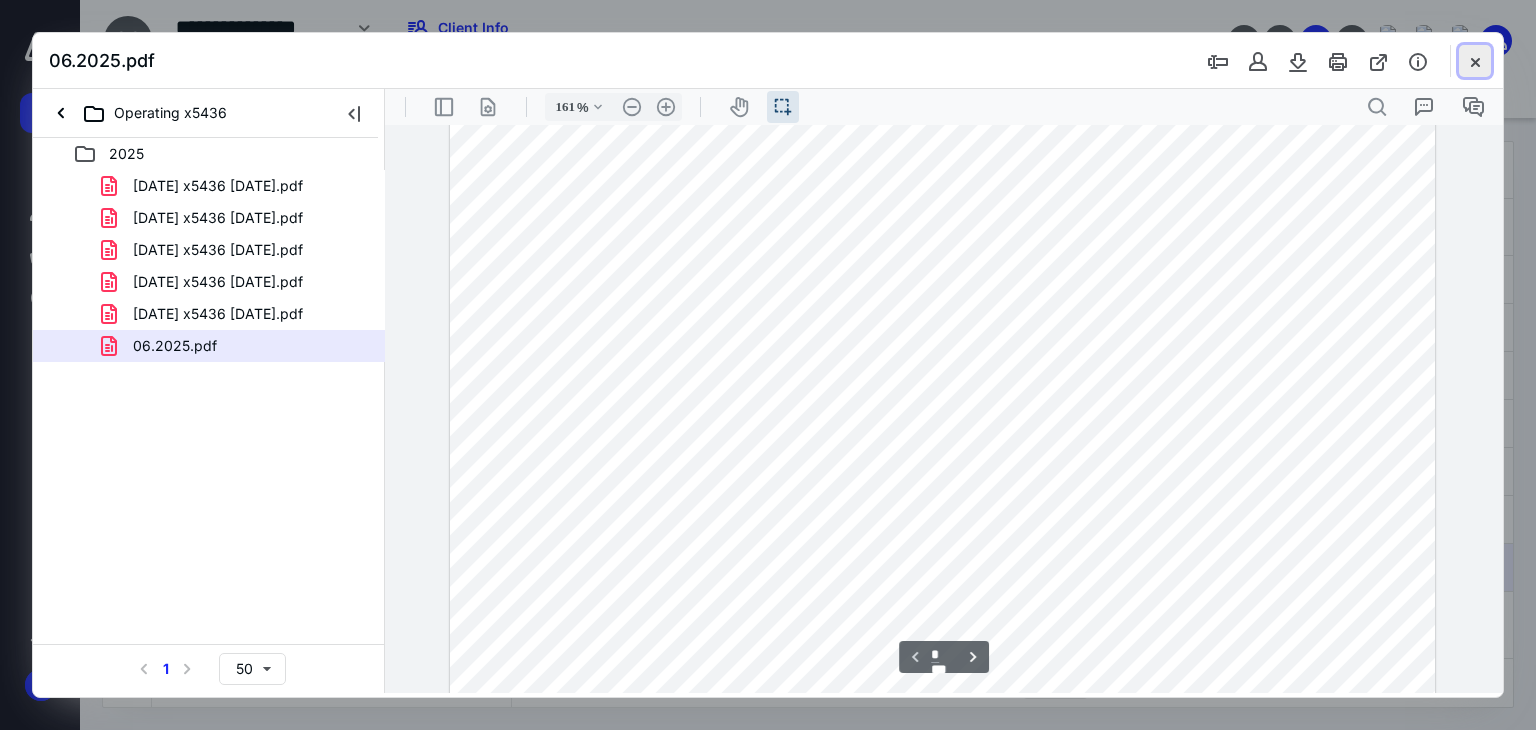 click at bounding box center [1475, 61] 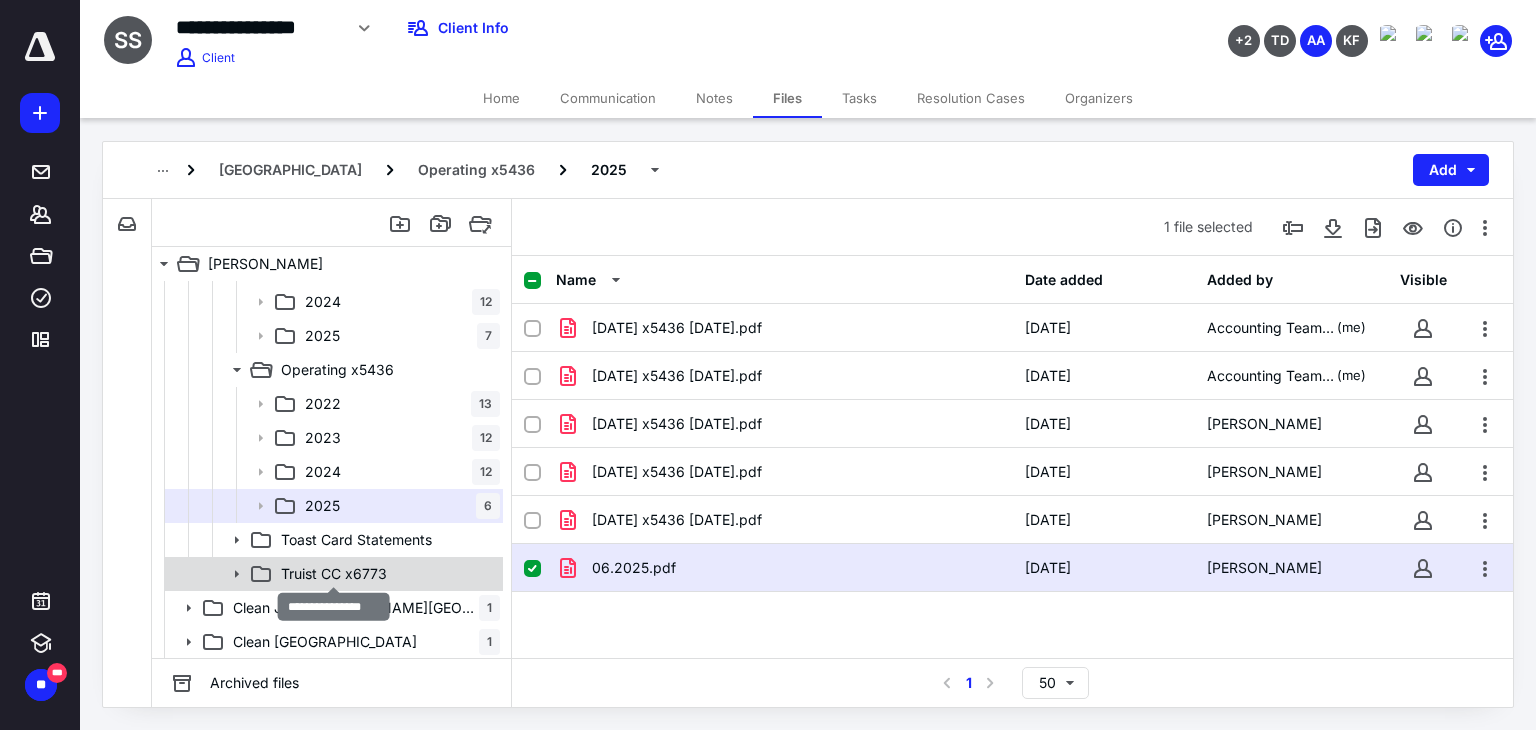 click on "Truist CC x6773" at bounding box center (334, 574) 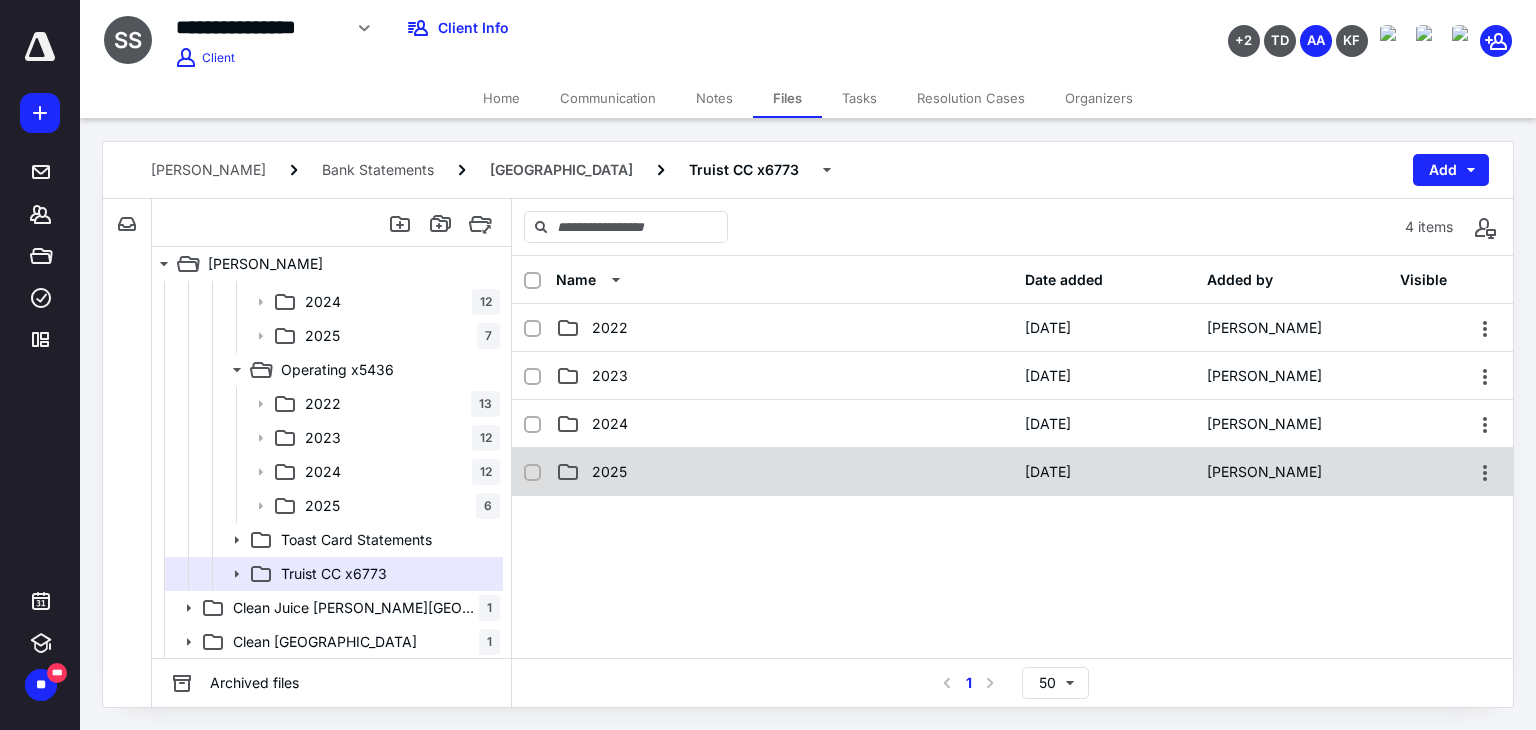 click on "2025" at bounding box center (784, 472) 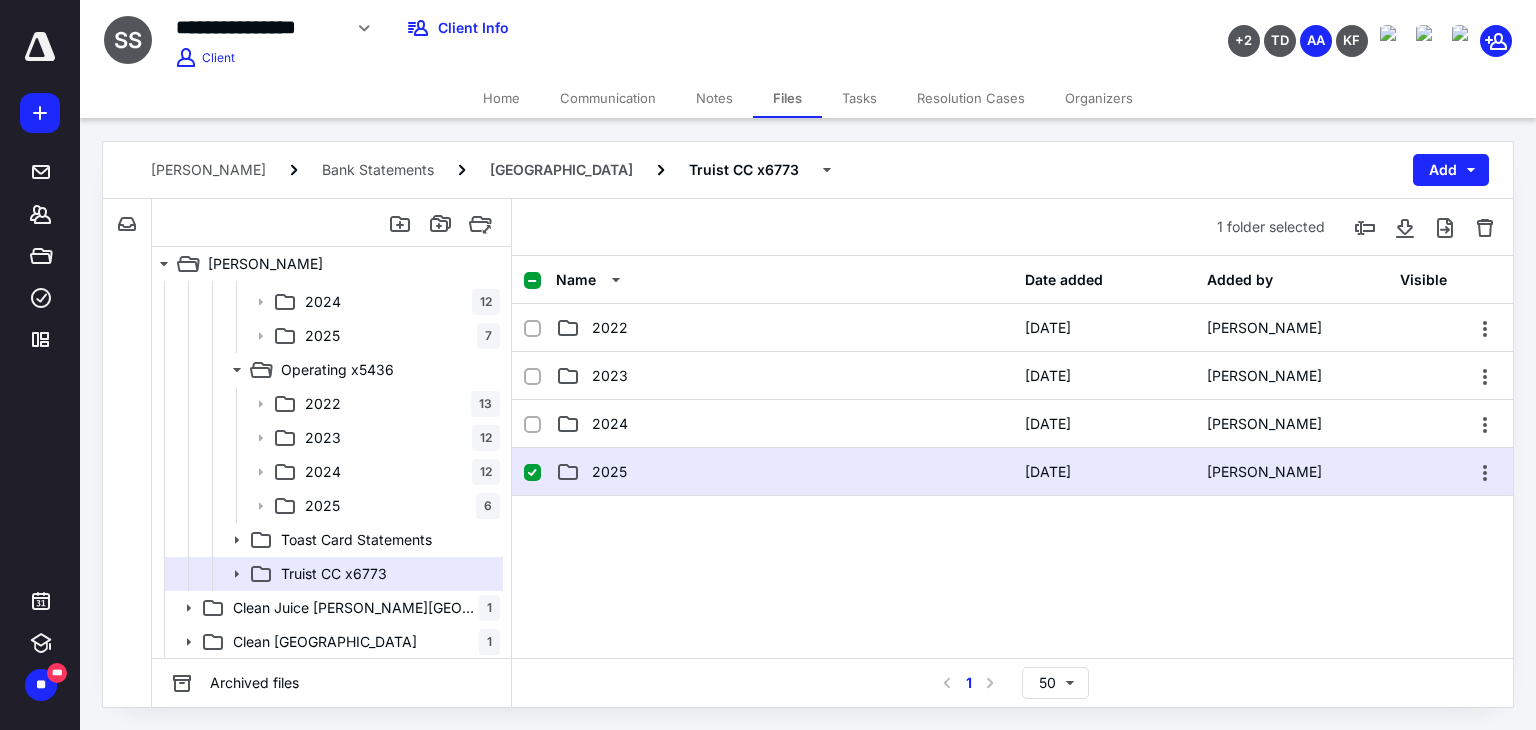 click on "2025" at bounding box center (784, 472) 